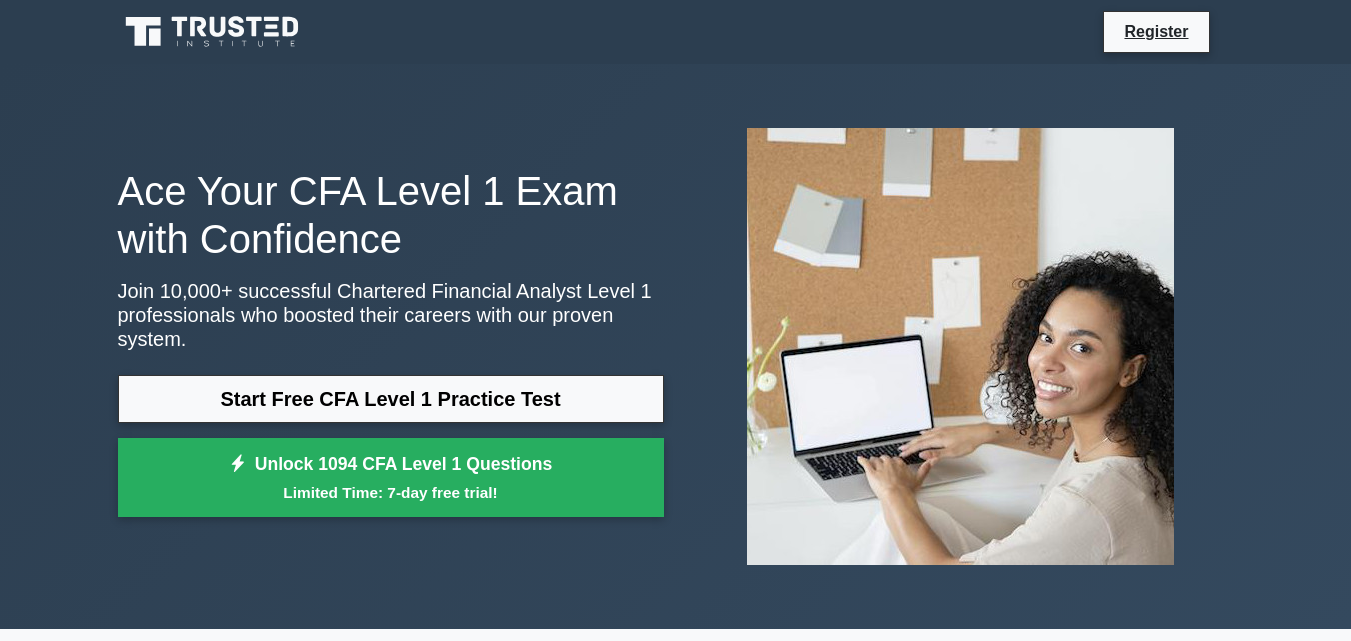 scroll, scrollTop: 0, scrollLeft: 0, axis: both 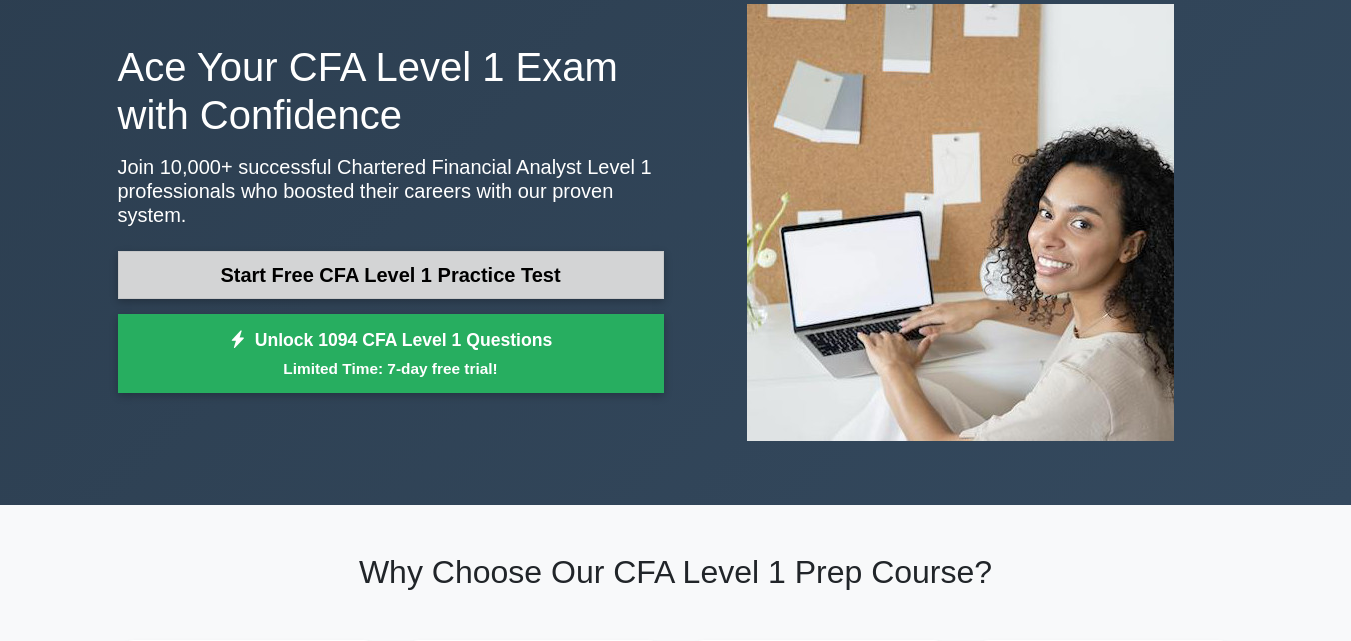 click on "Start Free CFA Level 1 Practice Test" at bounding box center [391, 275] 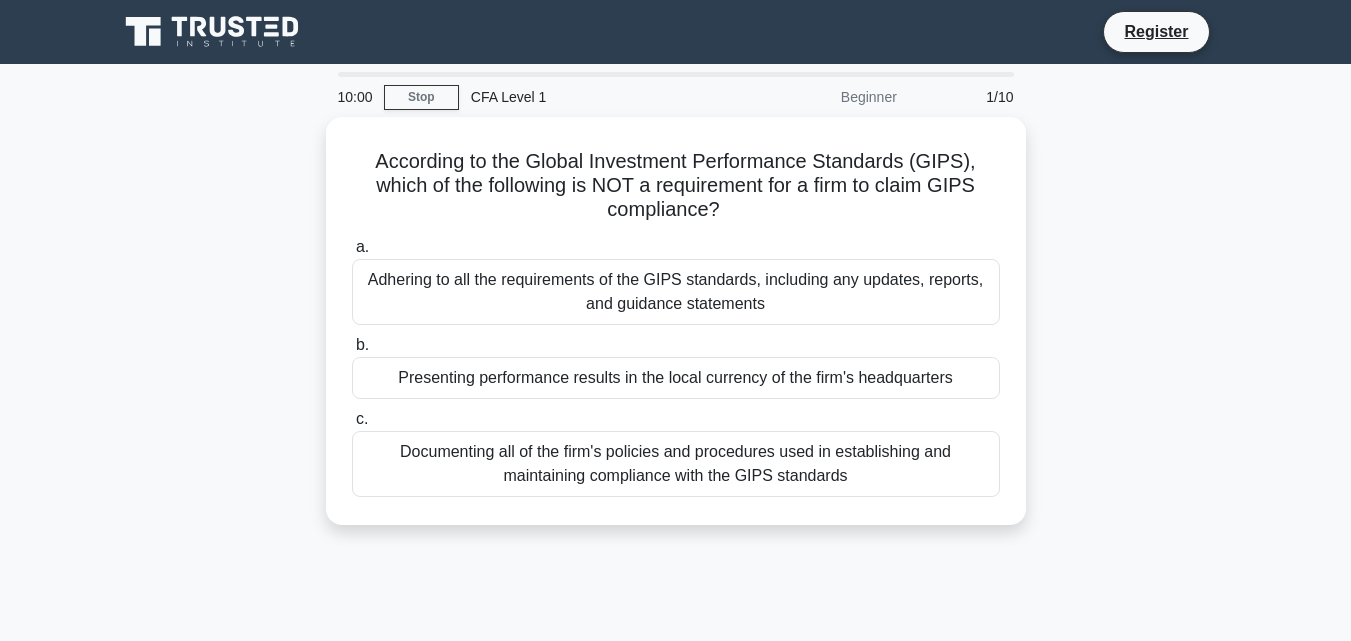 scroll, scrollTop: 0, scrollLeft: 0, axis: both 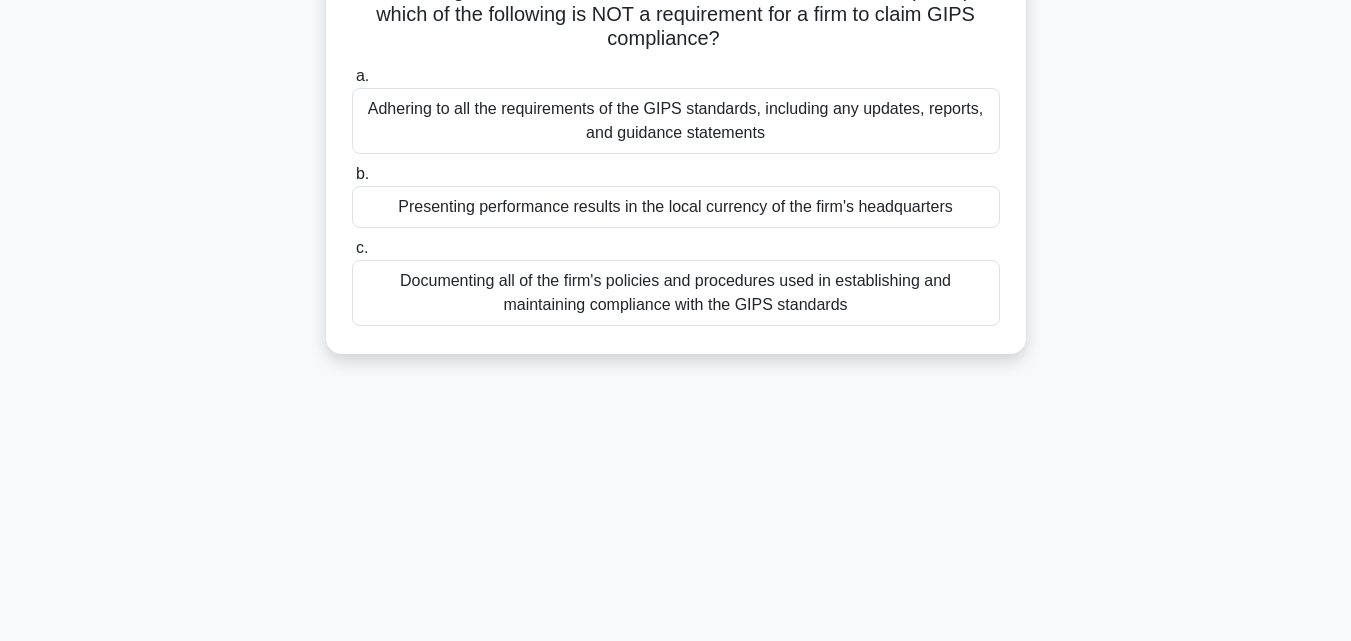 click on "Documenting all of the firm's policies and procedures used in establishing and maintaining compliance with the GIPS standards" at bounding box center [676, 293] 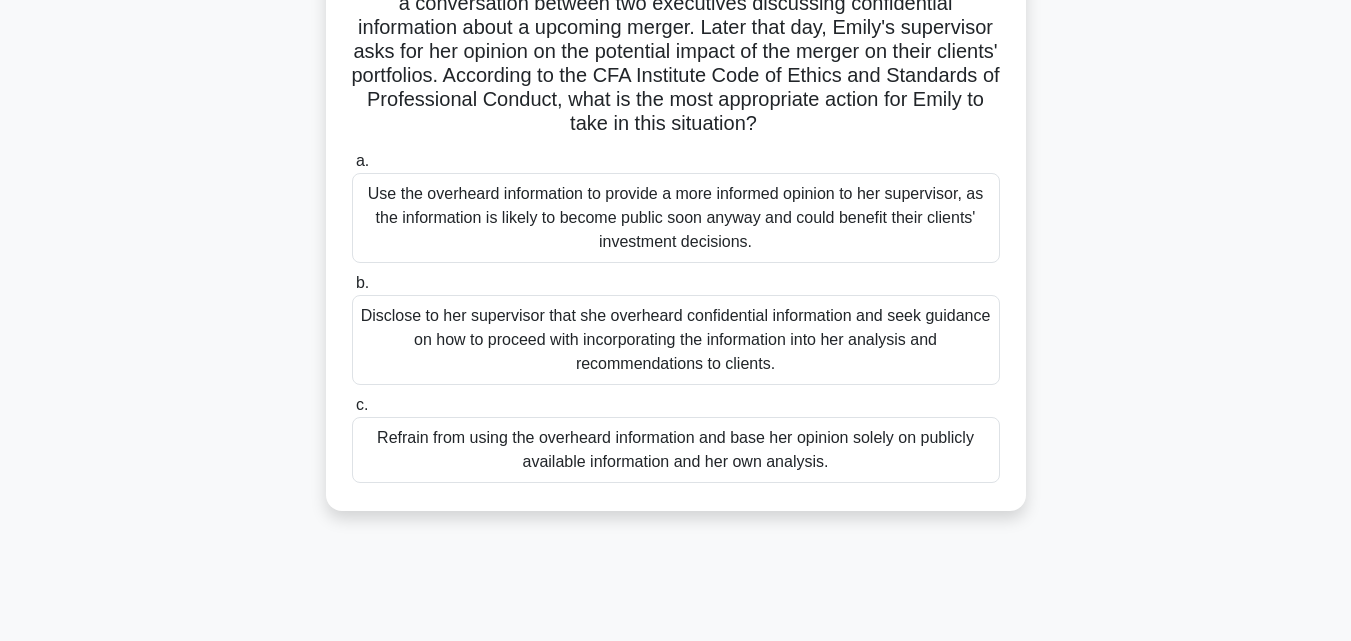 scroll, scrollTop: 209, scrollLeft: 0, axis: vertical 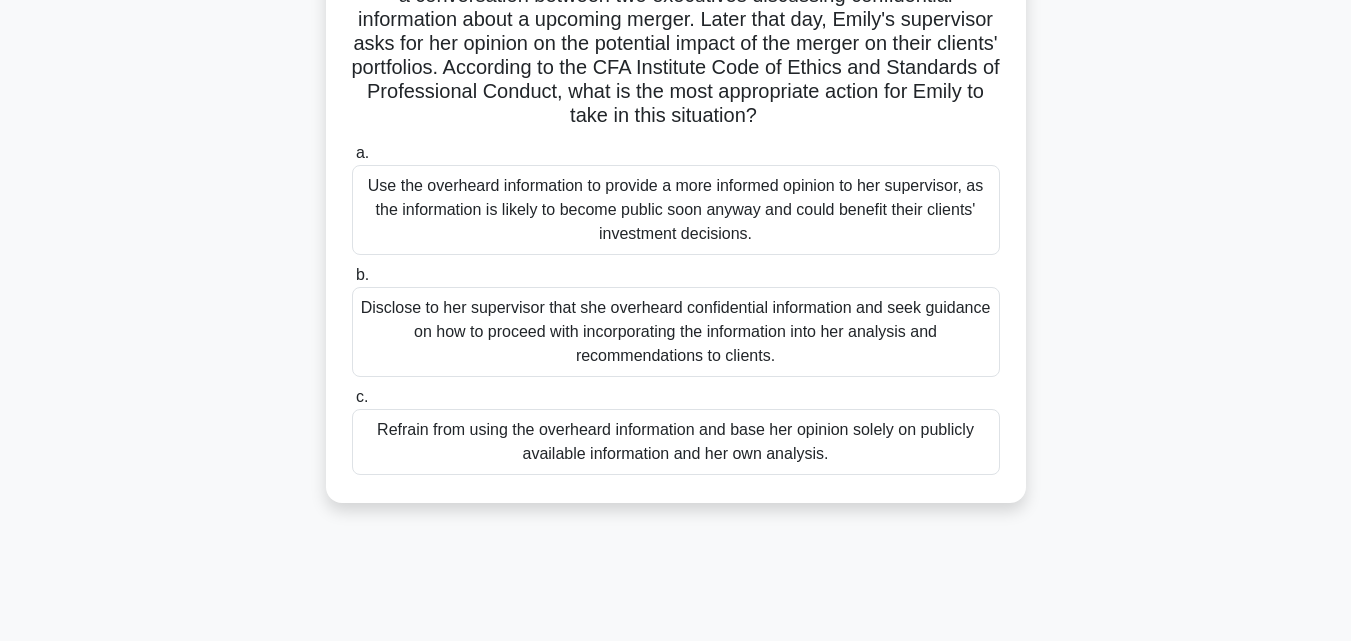 click on "Refrain from using the overheard information and base her opinion solely on publicly available information and her own analysis." at bounding box center (676, 442) 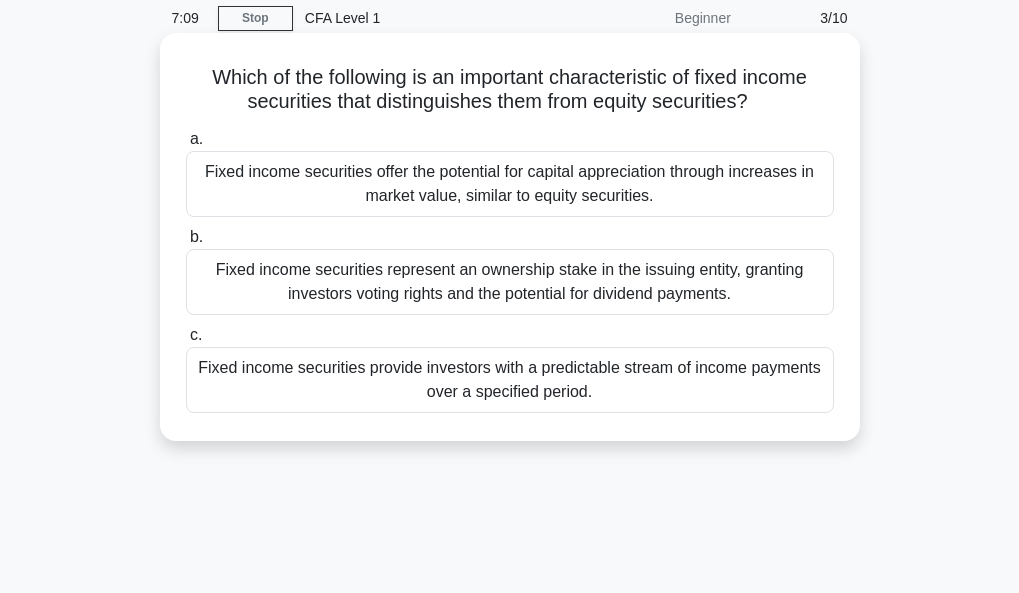 scroll, scrollTop: 103, scrollLeft: 0, axis: vertical 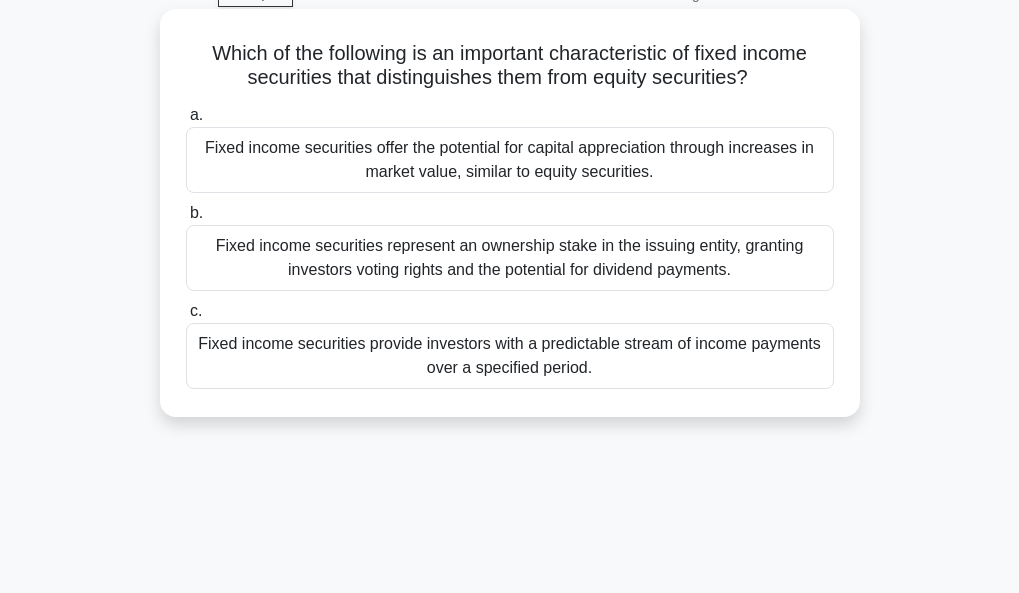 click on "Fixed income securities provide investors with a predictable stream of income payments over a specified period." at bounding box center (510, 356) 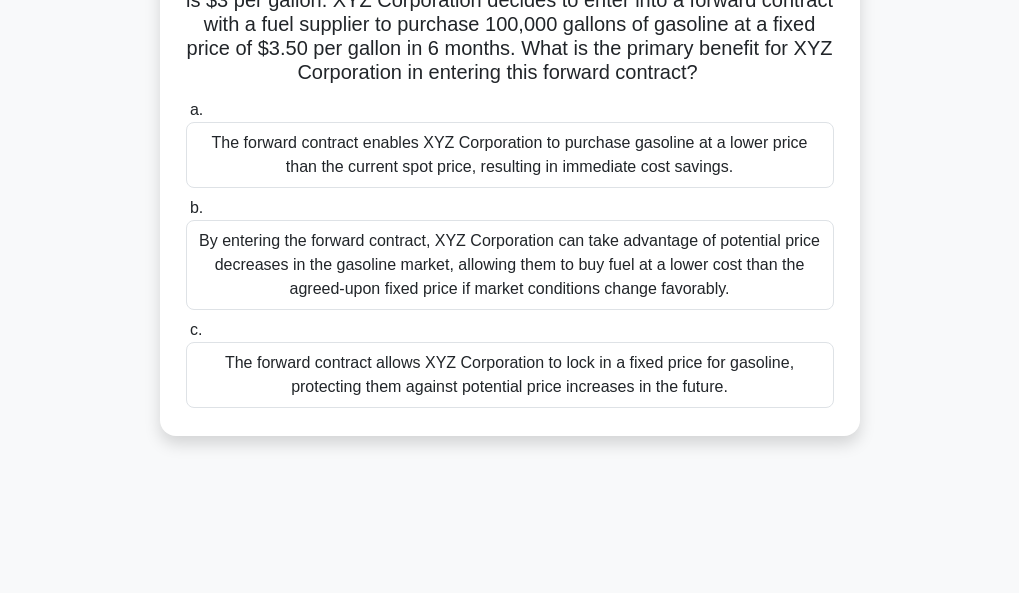 scroll, scrollTop: 255, scrollLeft: 0, axis: vertical 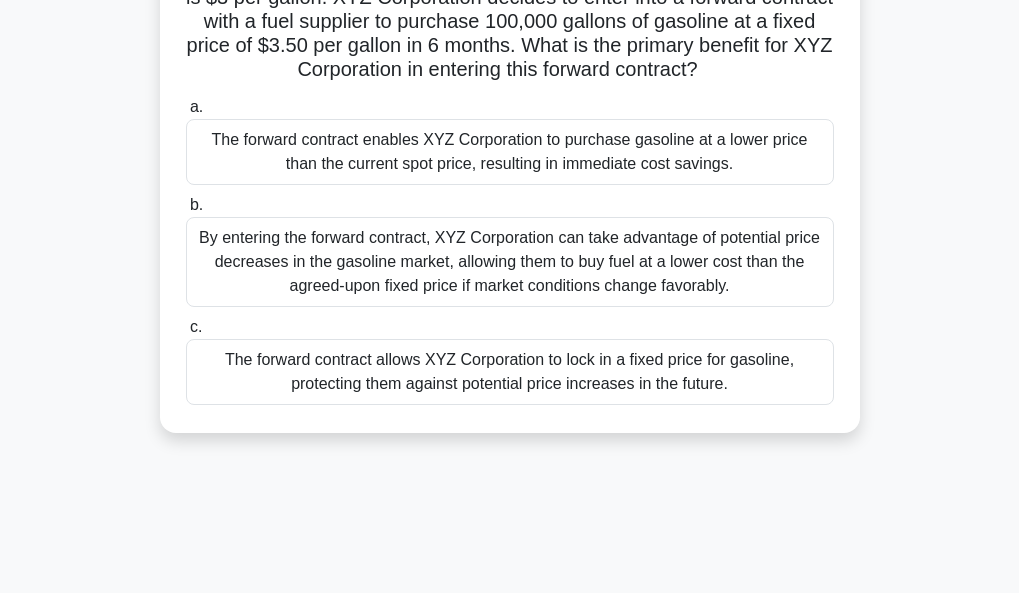 click on "The forward contract allows XYZ Corporation to lock in a fixed price for gasoline, protecting them against potential price increases in the future." at bounding box center (510, 372) 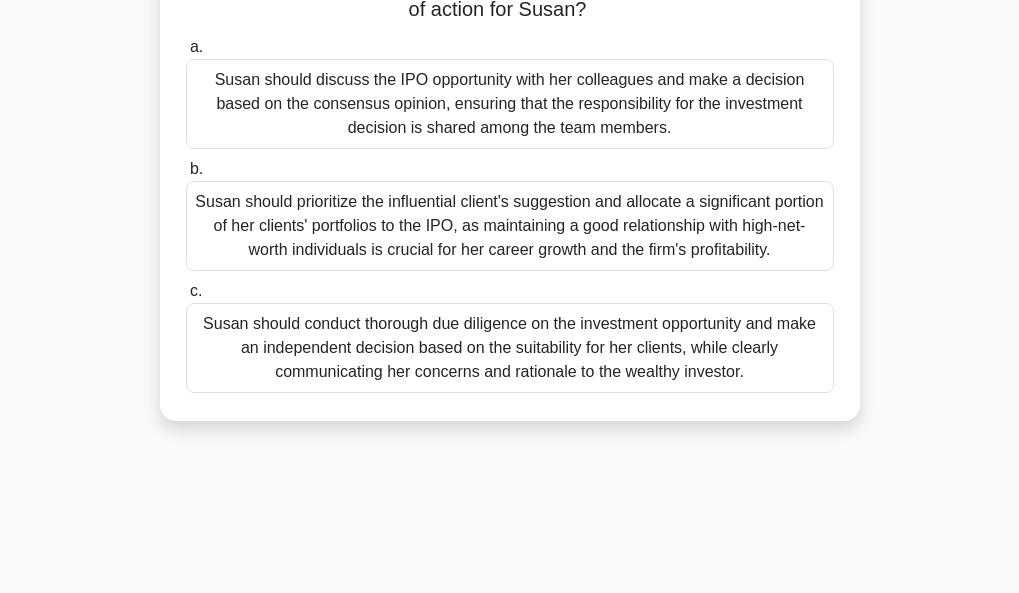 scroll, scrollTop: 317, scrollLeft: 0, axis: vertical 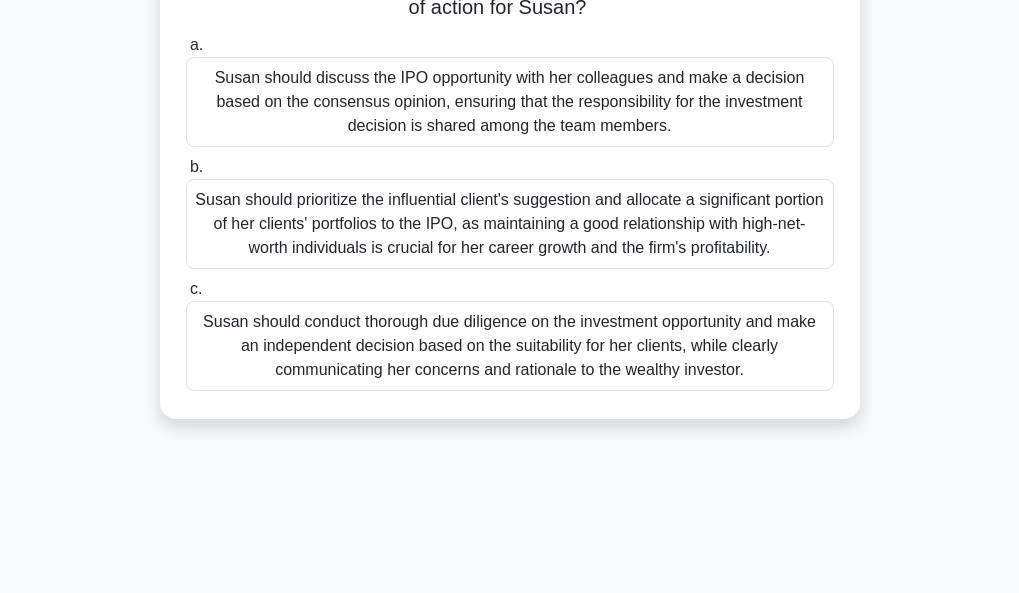 click on "Susan should conduct thorough due diligence on the investment opportunity and make an independent decision based on the suitability for her clients, while clearly communicating her concerns and rationale to the wealthy investor." at bounding box center (510, 346) 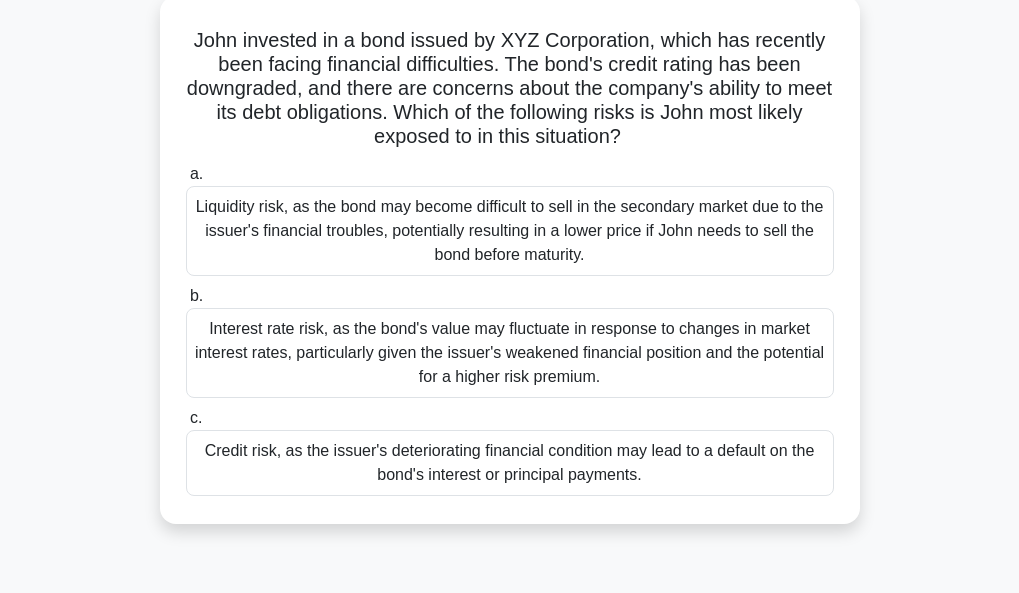 scroll, scrollTop: 117, scrollLeft: 0, axis: vertical 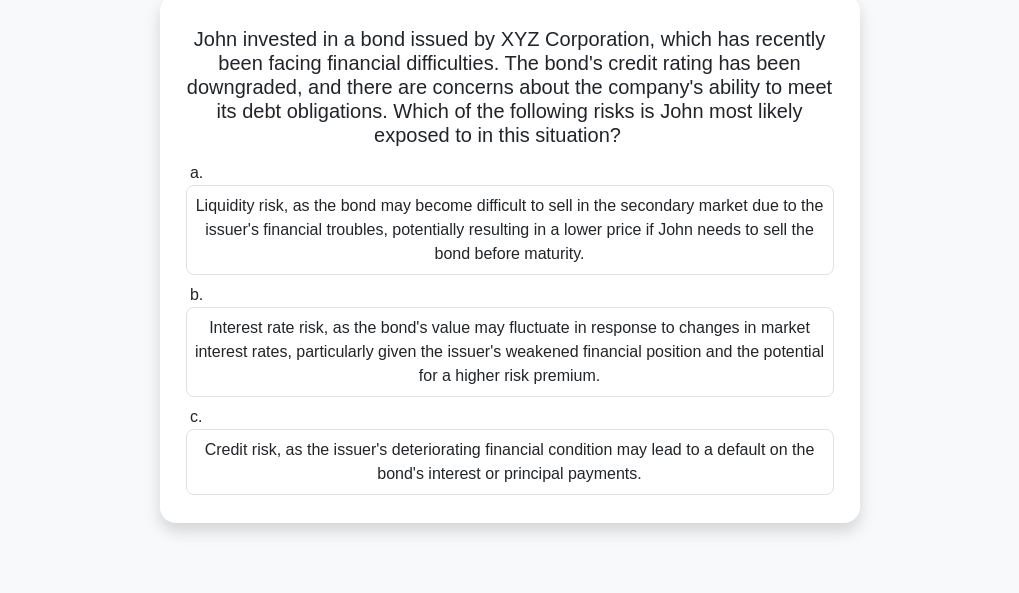 click on "Credit risk, as the issuer's deteriorating financial condition may lead to a default on the bond's interest or principal payments." at bounding box center (510, 462) 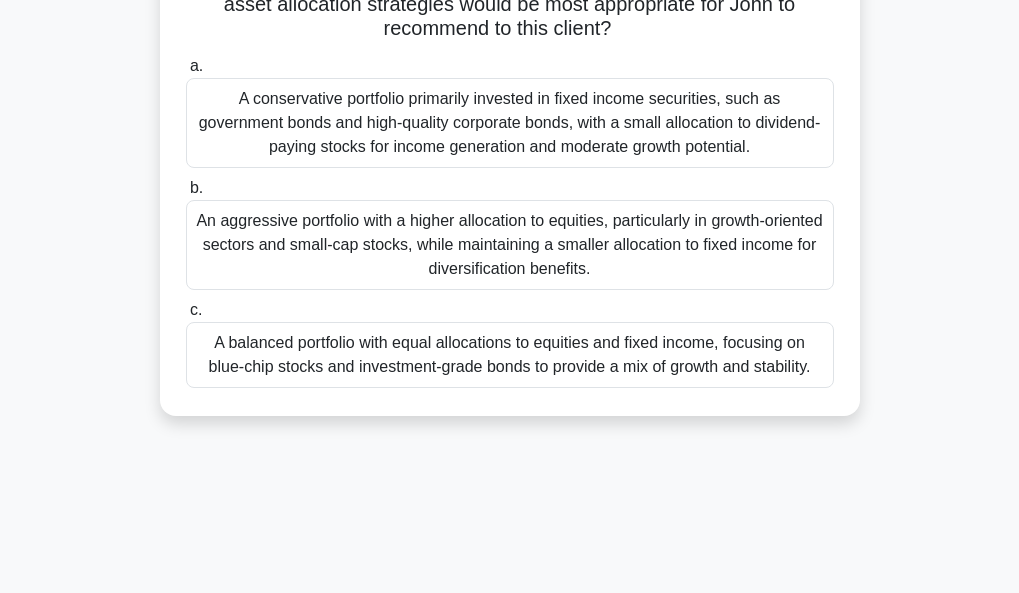 scroll, scrollTop: 316, scrollLeft: 0, axis: vertical 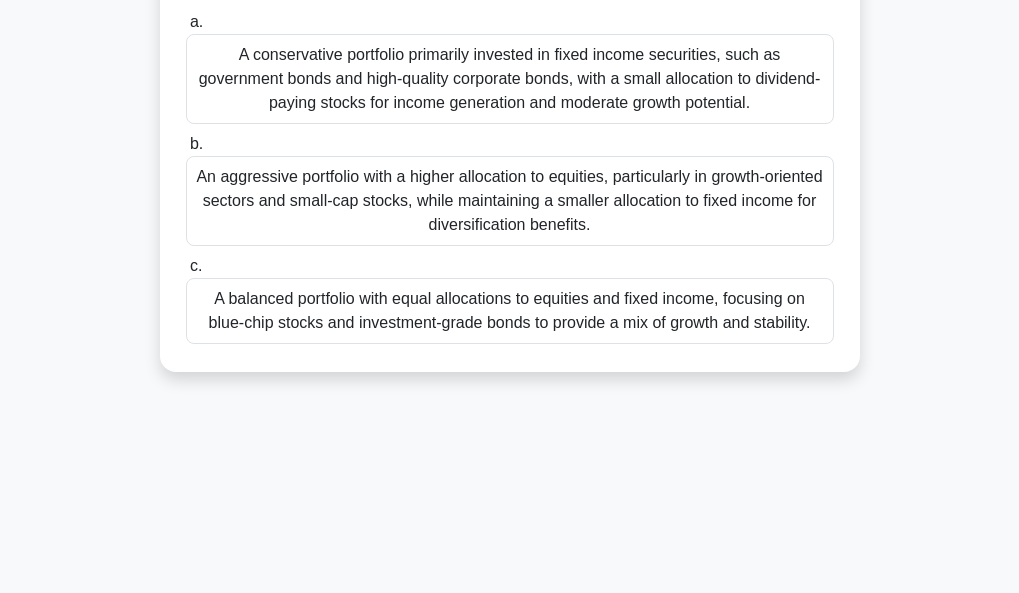 click on "An aggressive portfolio with a higher allocation to equities, particularly in growth-oriented sectors and small-cap stocks, while maintaining a smaller allocation to fixed income for diversification benefits." at bounding box center [510, 201] 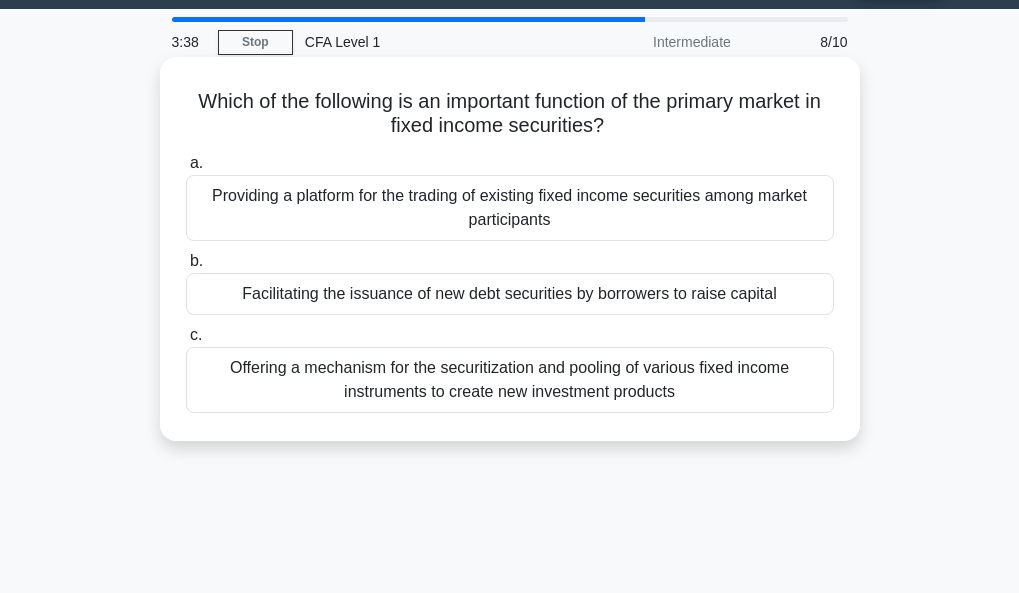 scroll, scrollTop: 79, scrollLeft: 0, axis: vertical 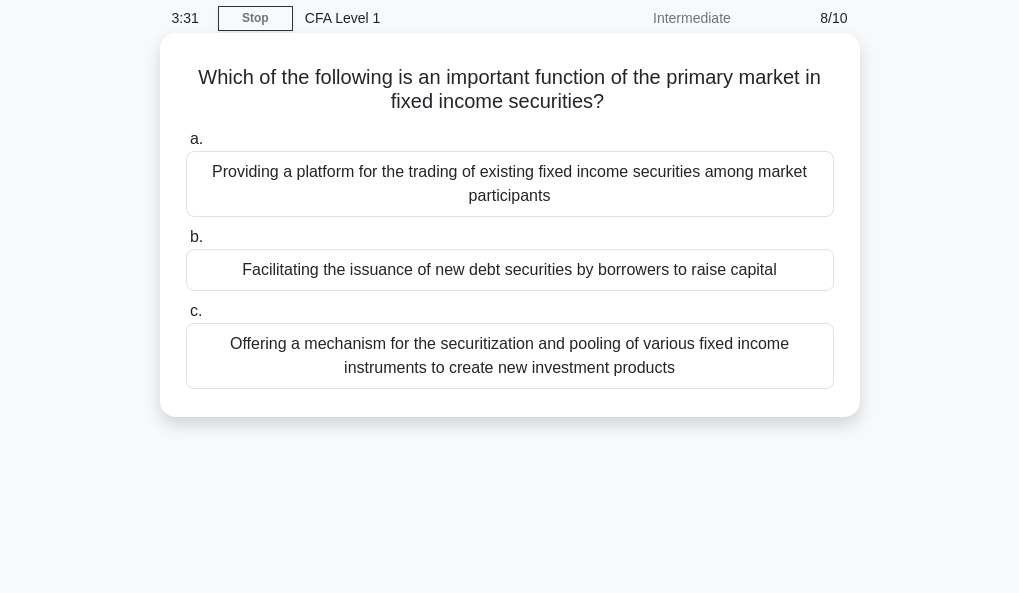 click on "Facilitating the issuance of new debt securities by borrowers to raise capital" at bounding box center (510, 270) 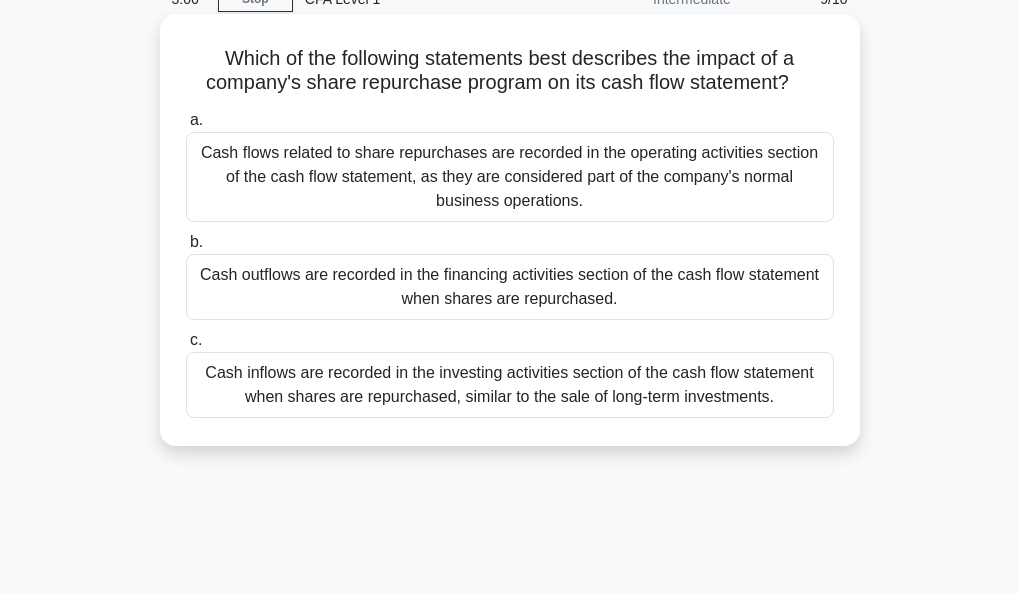 scroll, scrollTop: 99, scrollLeft: 0, axis: vertical 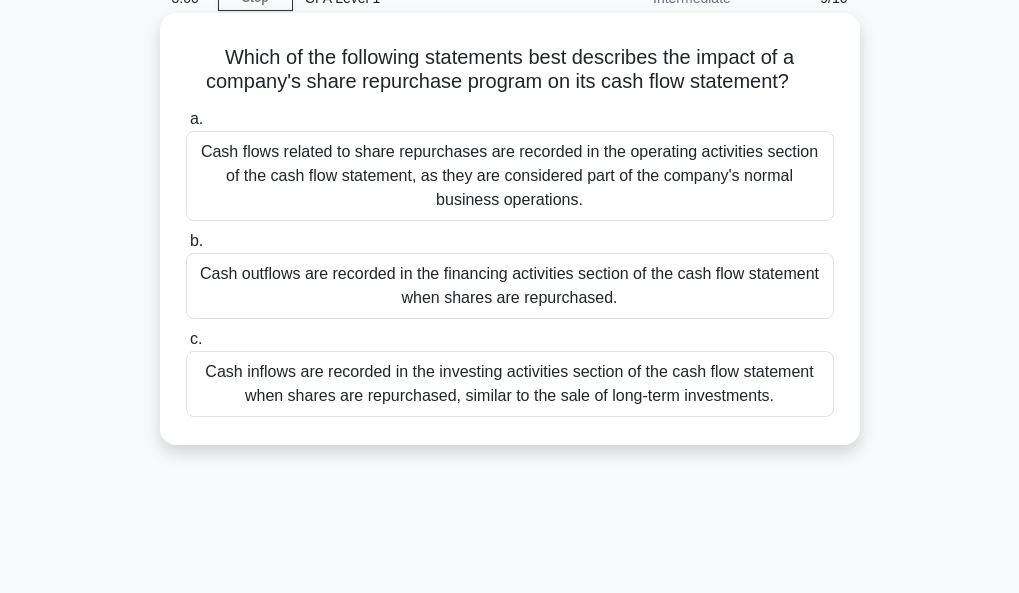 click on "Cash inflows are recorded in the investing activities section of the cash flow statement when shares are repurchased, similar to the sale of long-term investments." at bounding box center [510, 384] 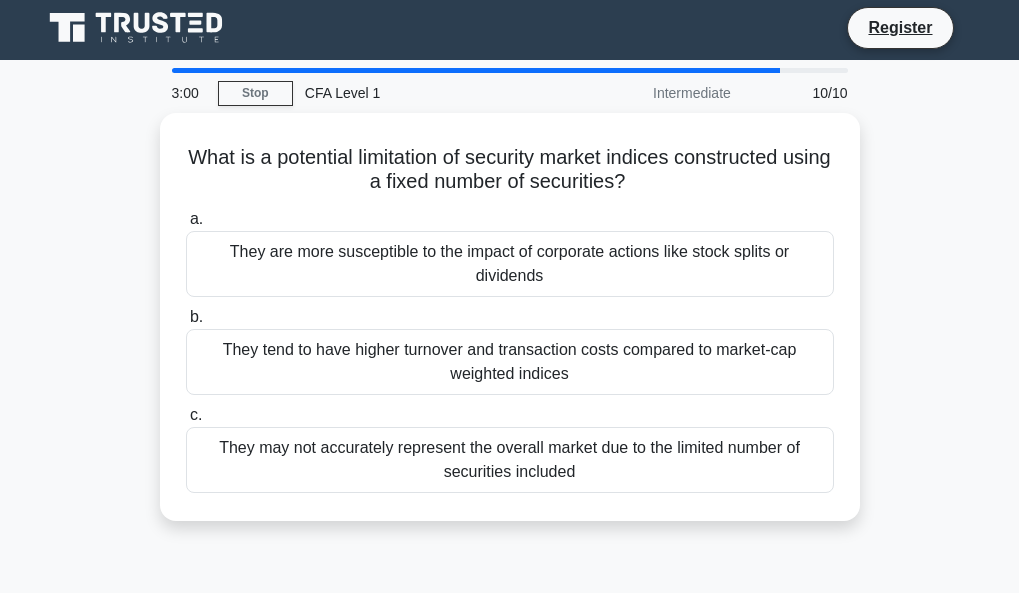 scroll, scrollTop: 0, scrollLeft: 0, axis: both 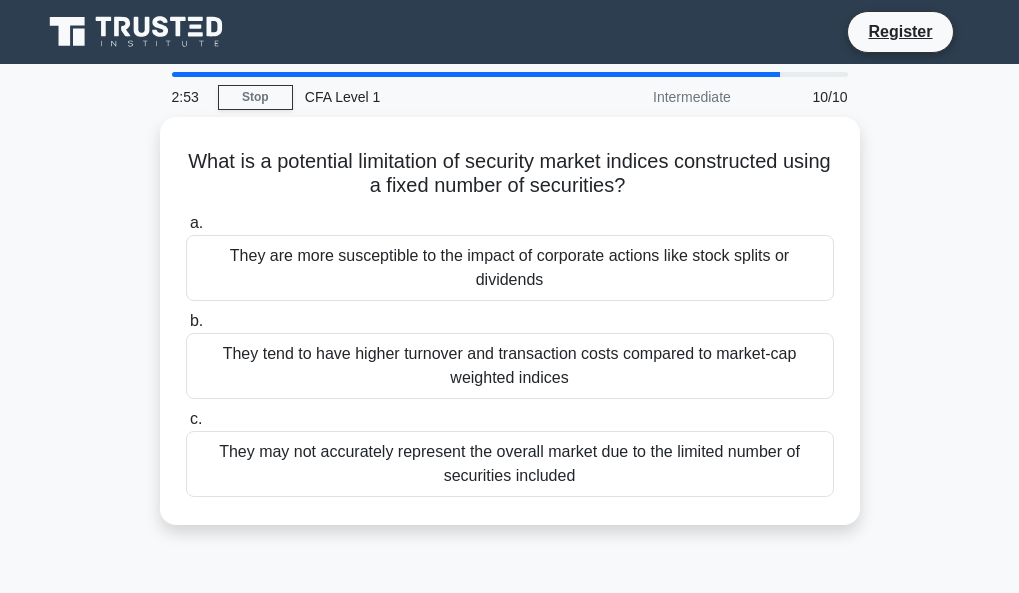 click on "They tend to have higher turnover and transaction costs compared to market-cap weighted indices" at bounding box center [510, 366] 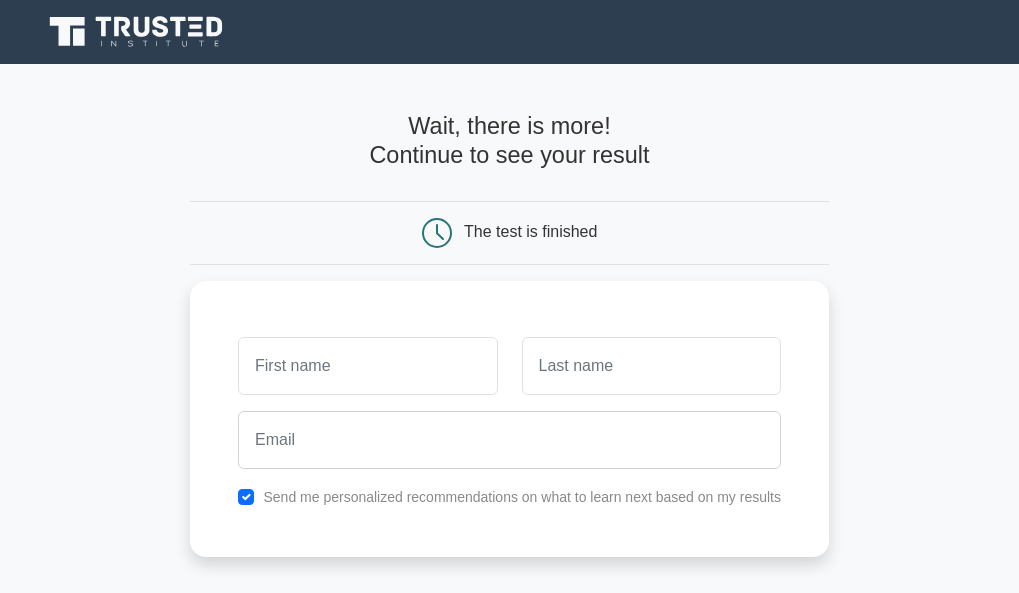 scroll, scrollTop: 0, scrollLeft: 0, axis: both 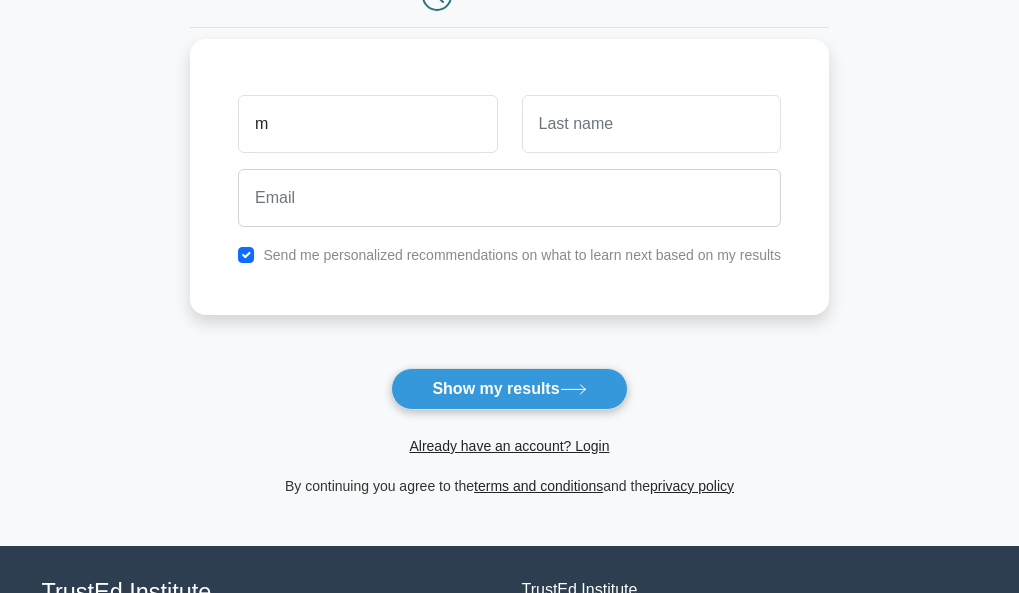type on "m" 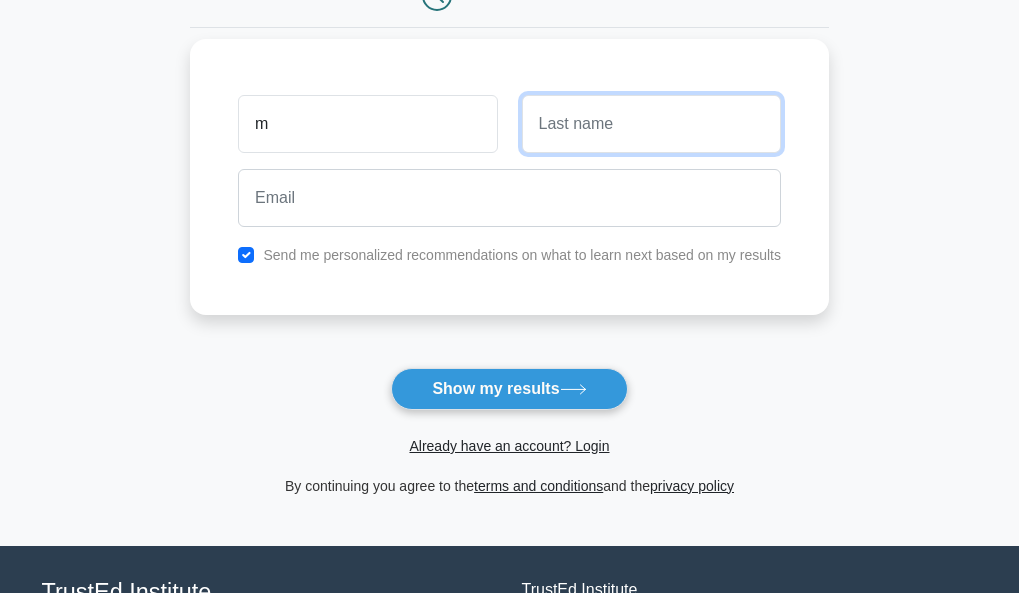 click at bounding box center [651, 124] 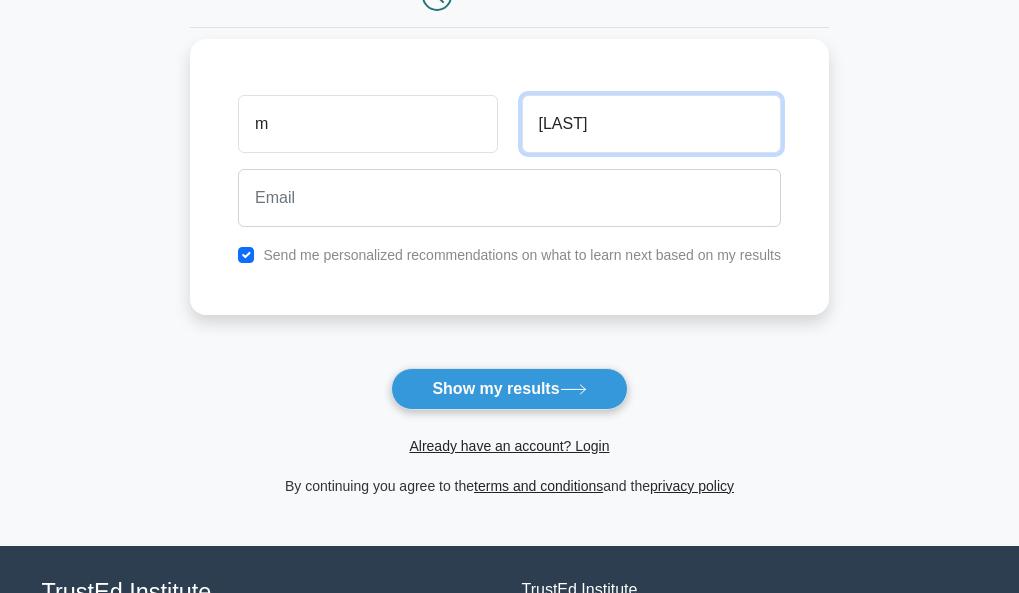 type on "kumar" 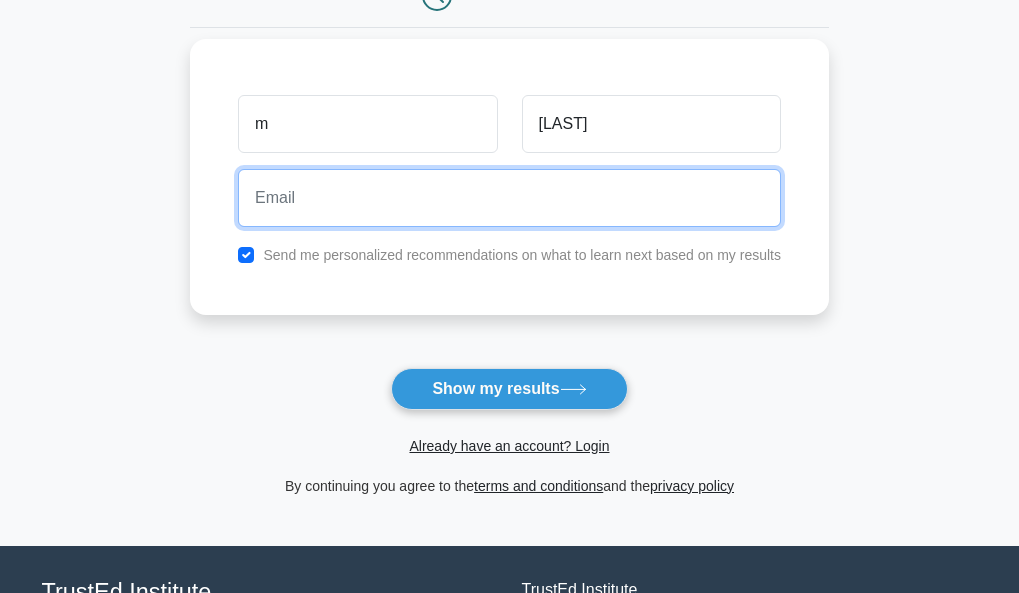 click at bounding box center (509, 198) 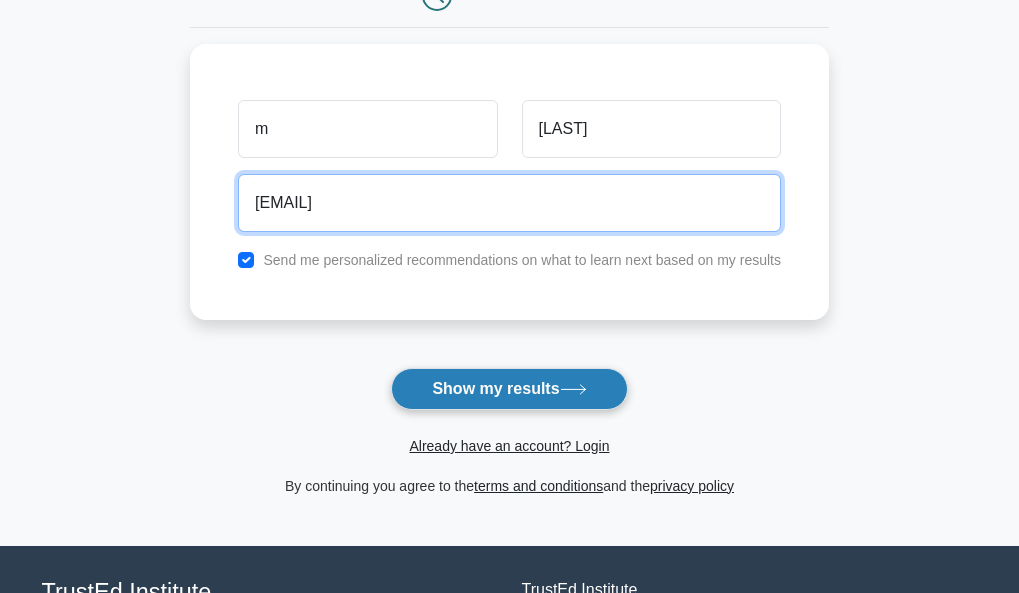 type on "mnknandha2005@gmail.com" 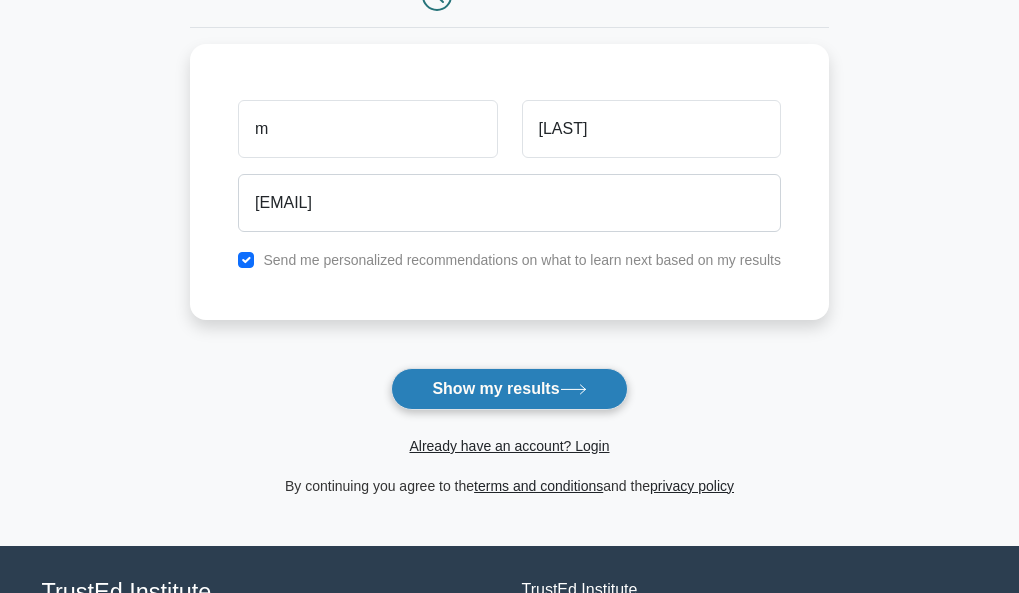 click on "Show my results" at bounding box center [509, 389] 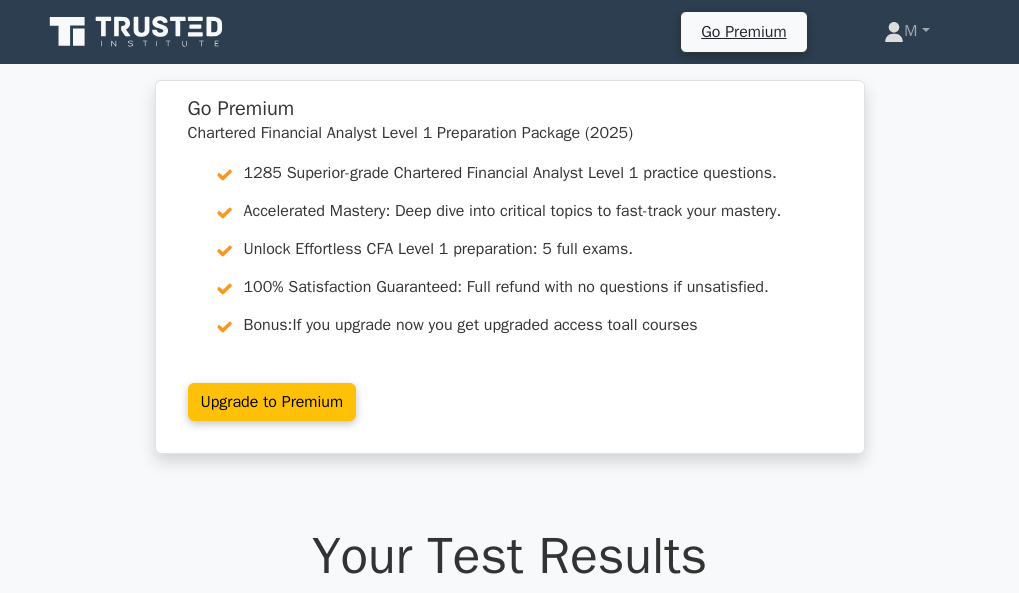 scroll, scrollTop: 0, scrollLeft: 0, axis: both 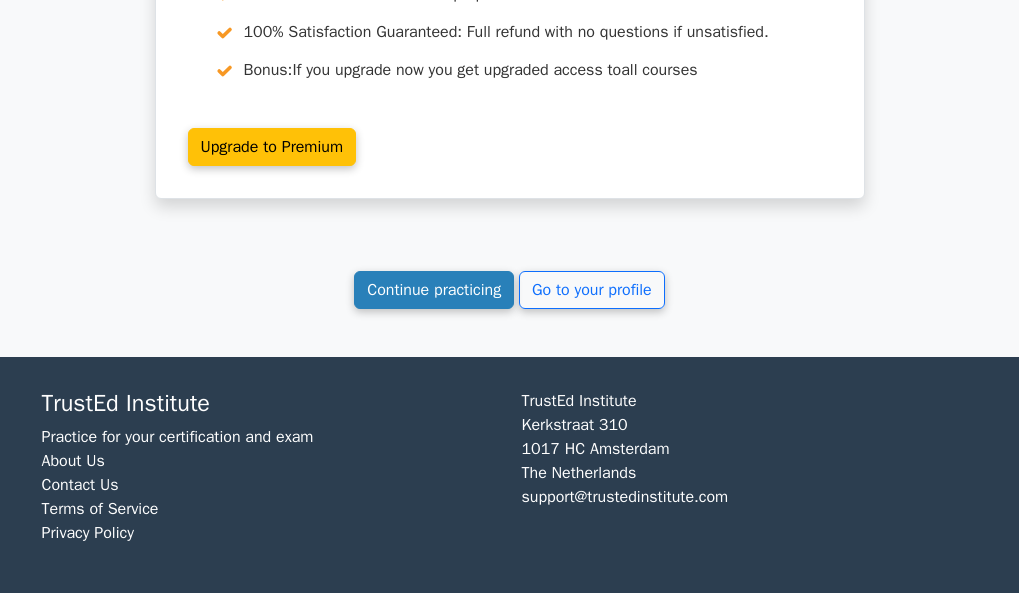 click on "Continue practicing" at bounding box center [434, 290] 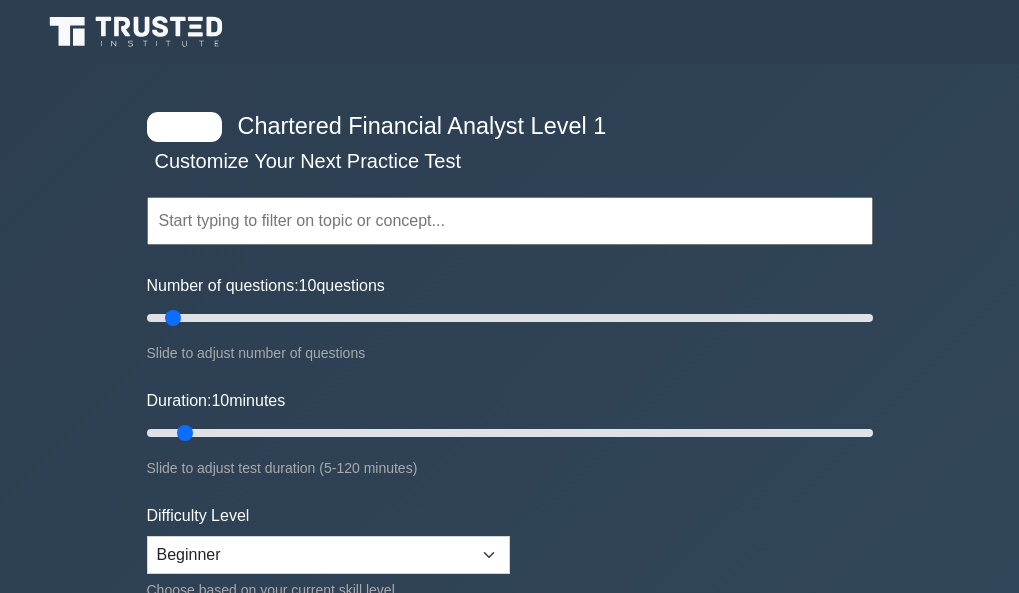 scroll, scrollTop: 0, scrollLeft: 0, axis: both 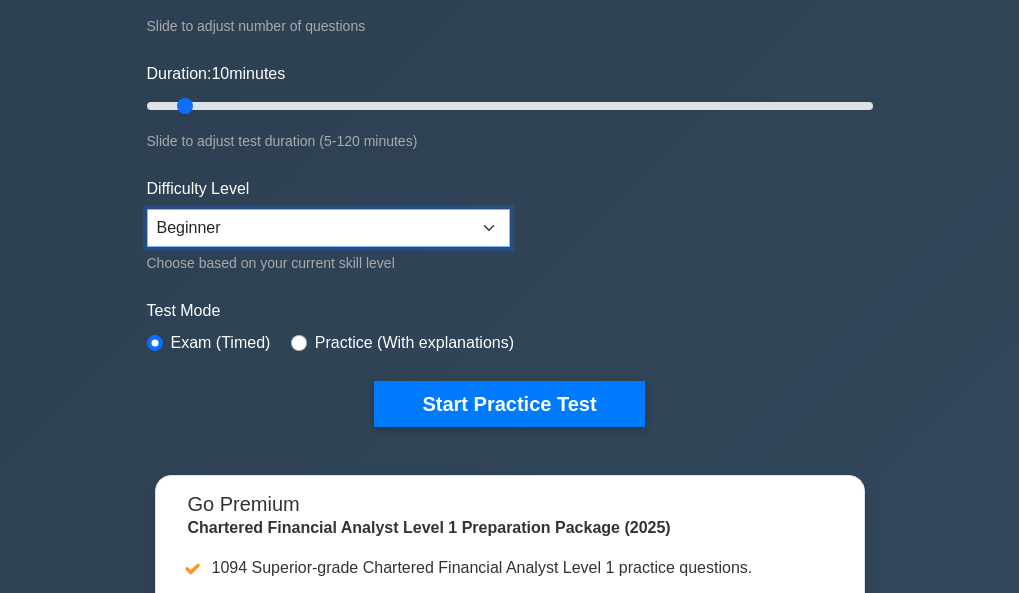 click on "Beginner
Intermediate
Expert" at bounding box center [328, 228] 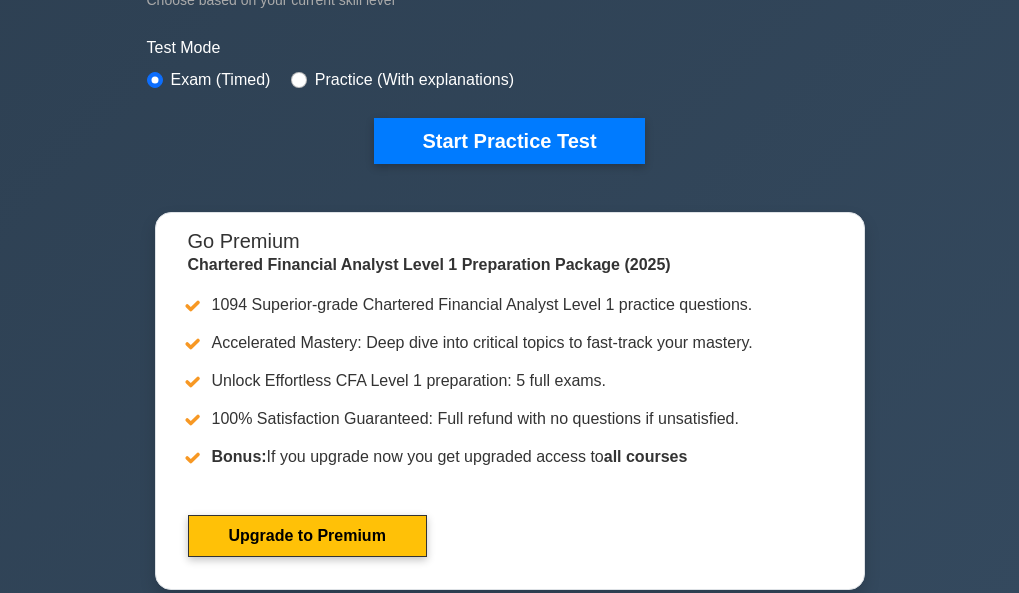 scroll, scrollTop: 542, scrollLeft: 0, axis: vertical 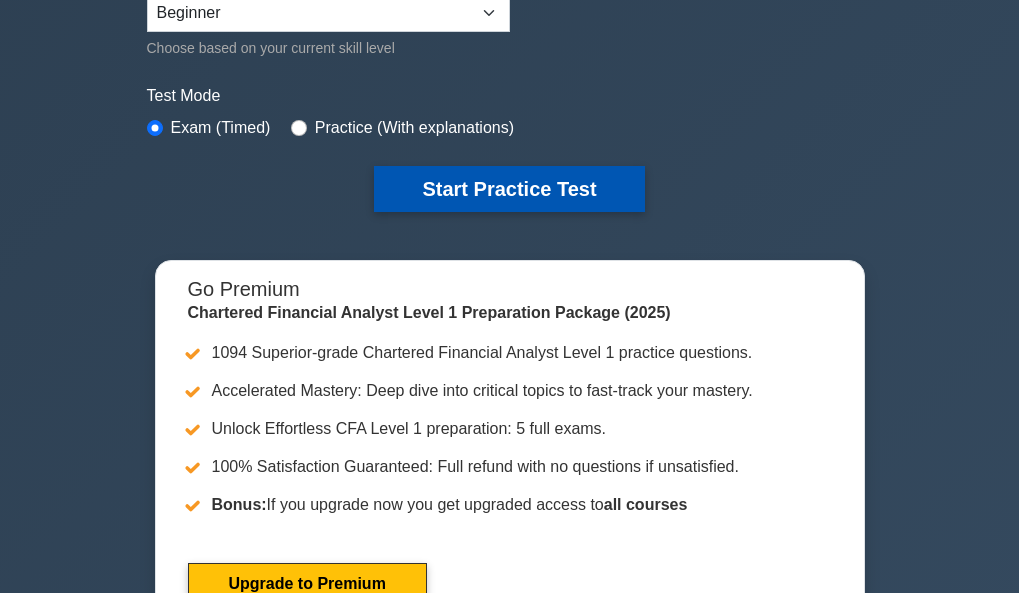 click on "Start Practice Test" at bounding box center (509, 189) 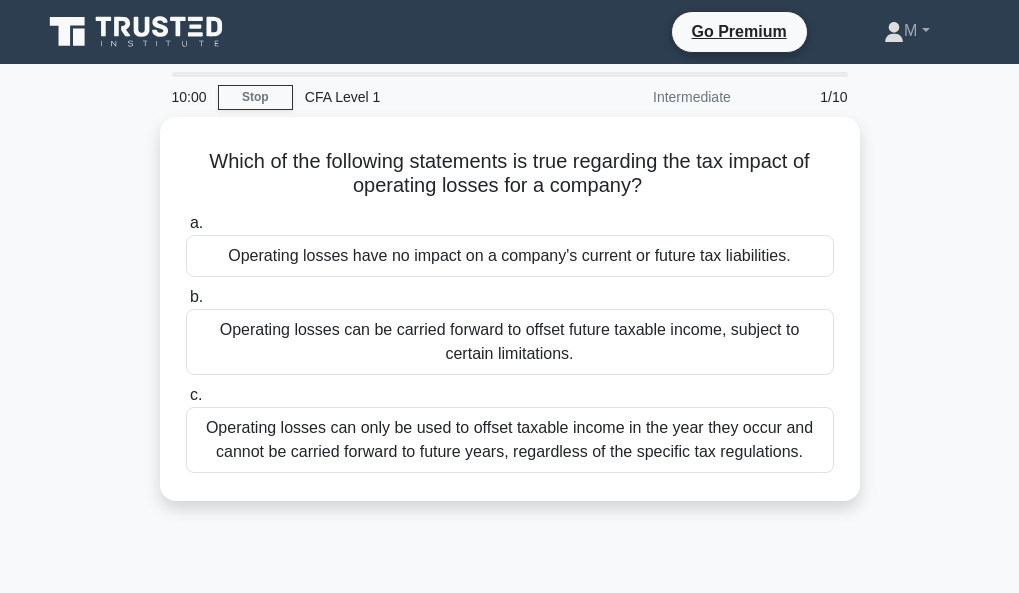 scroll, scrollTop: 0, scrollLeft: 0, axis: both 